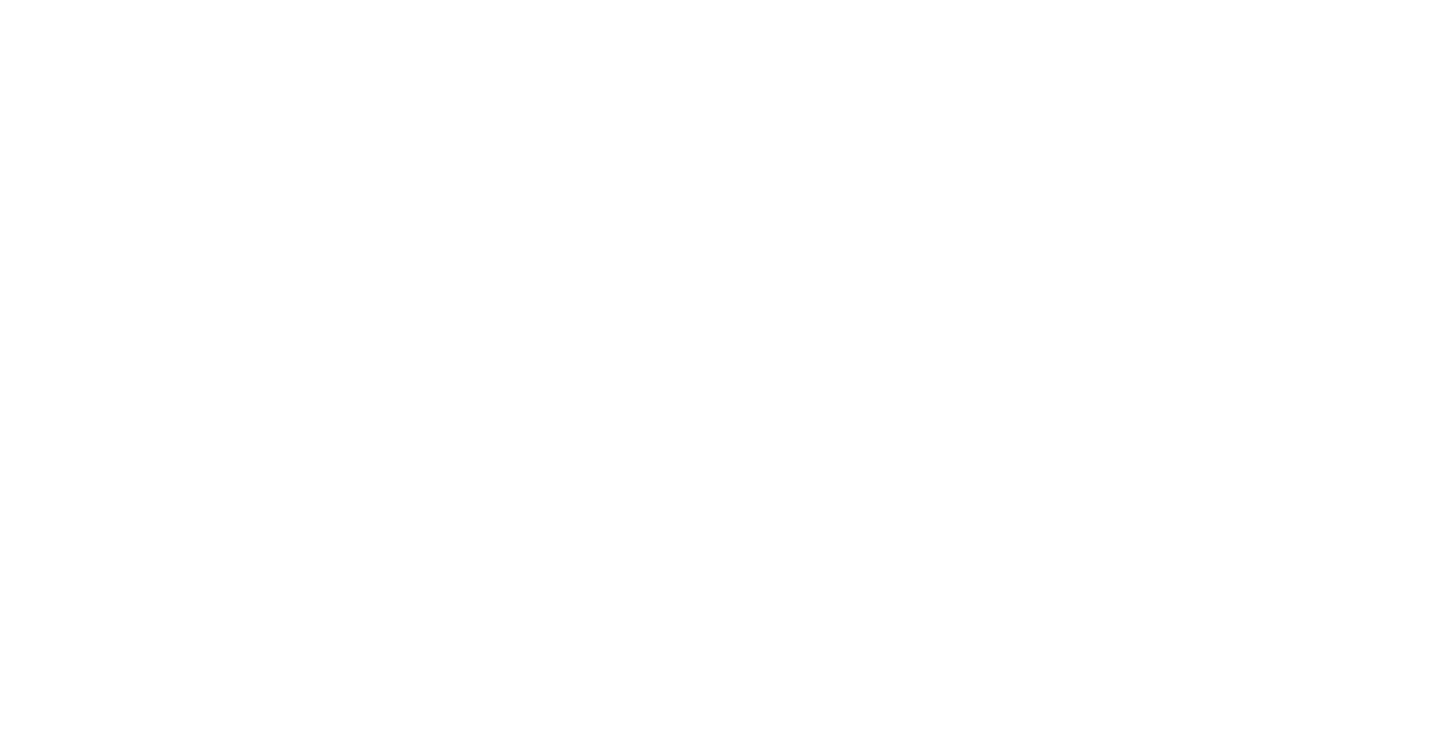 scroll, scrollTop: 0, scrollLeft: 0, axis: both 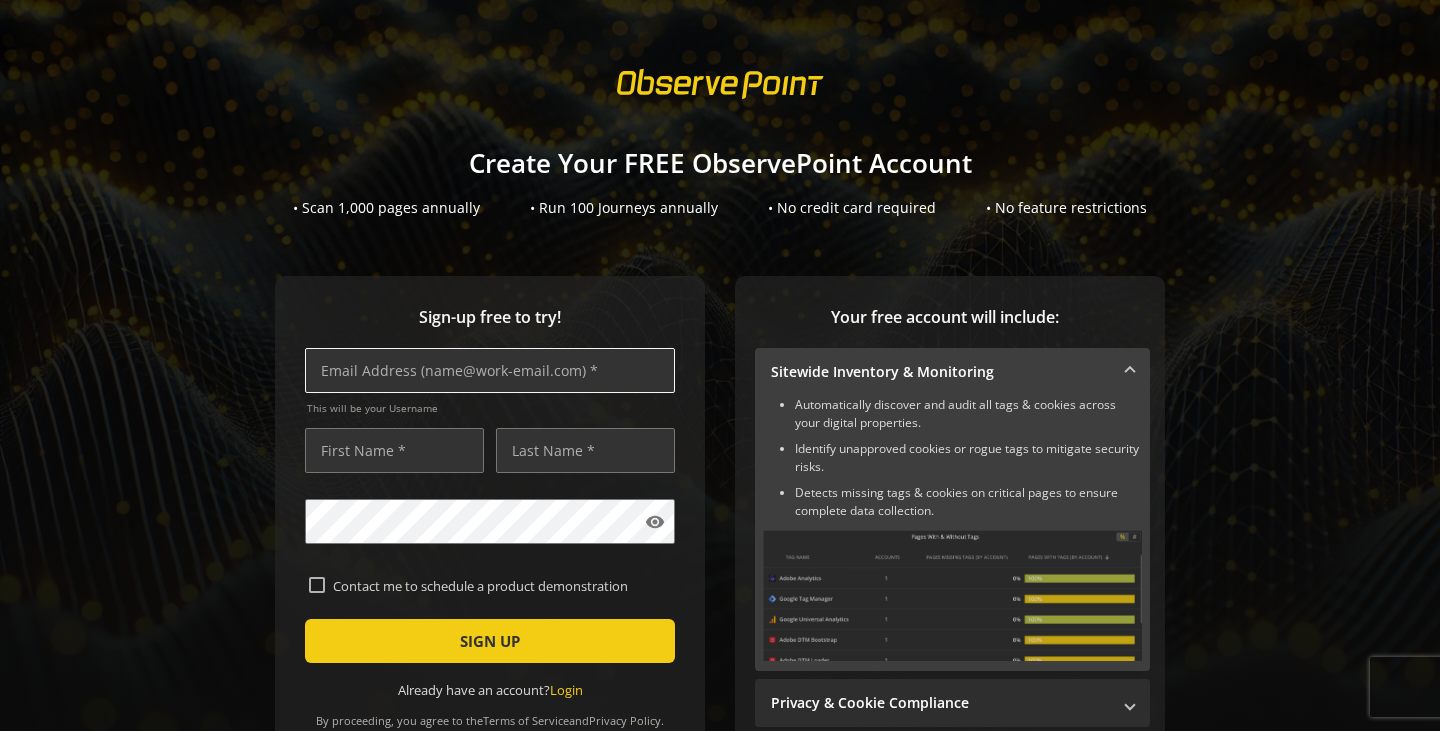 click at bounding box center (490, 370) 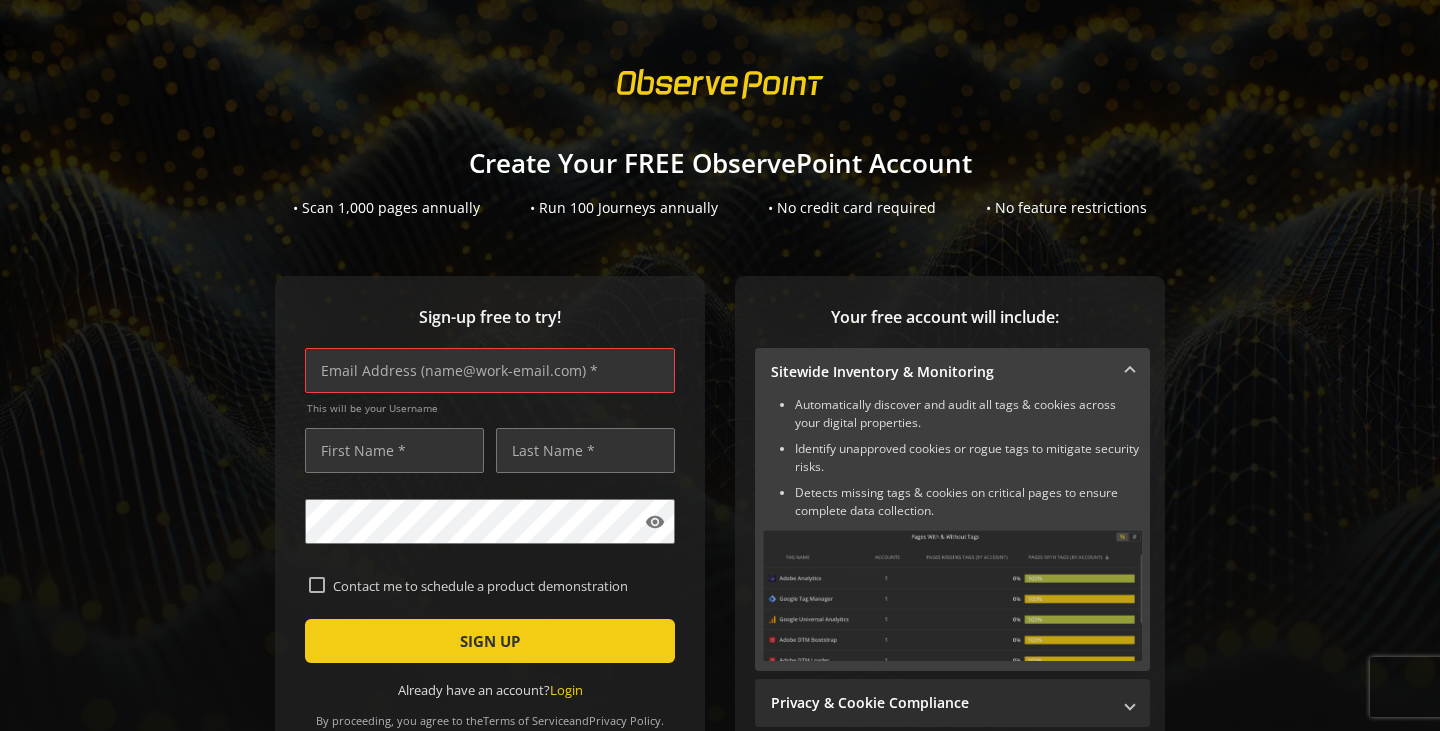 paste on "[EMAIL_ADDRESS][DOMAIN_NAME]" 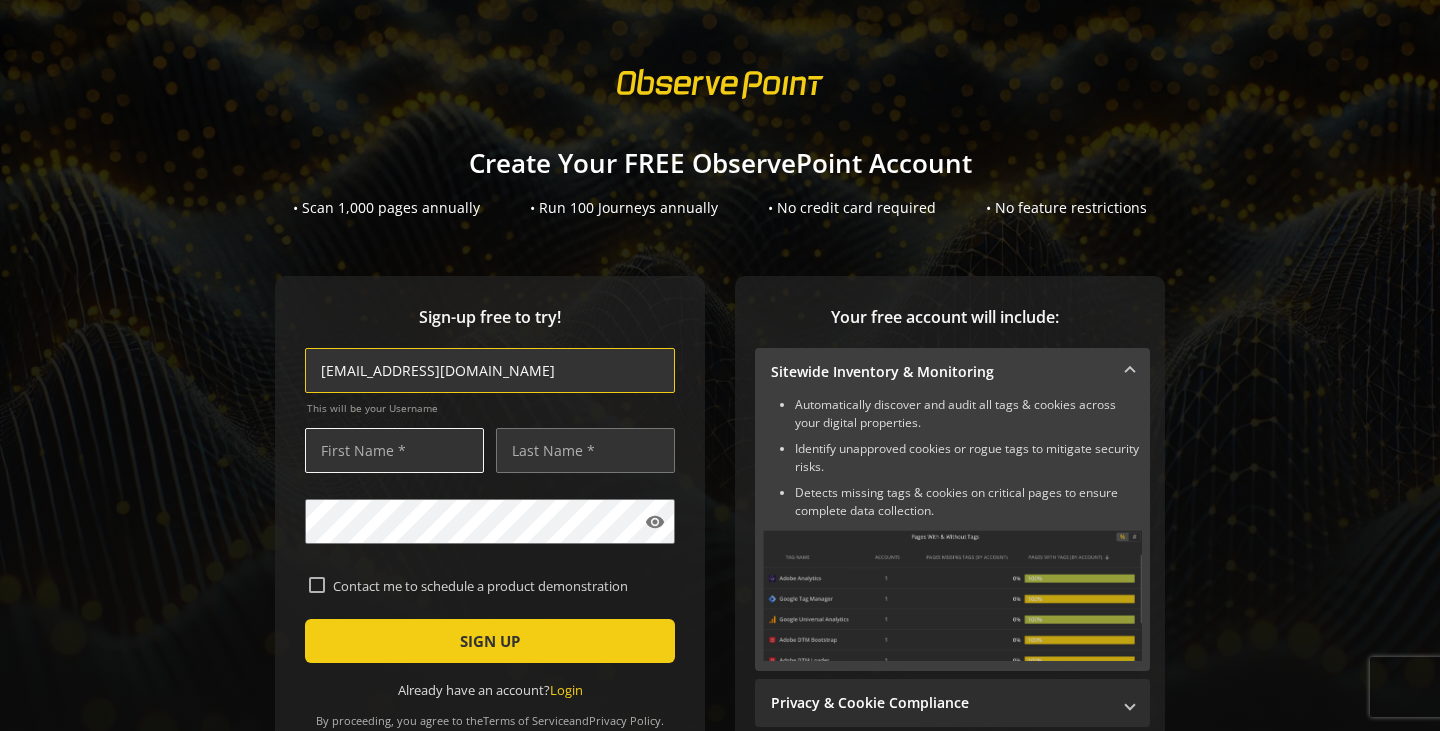 type on "[EMAIL_ADDRESS][DOMAIN_NAME]" 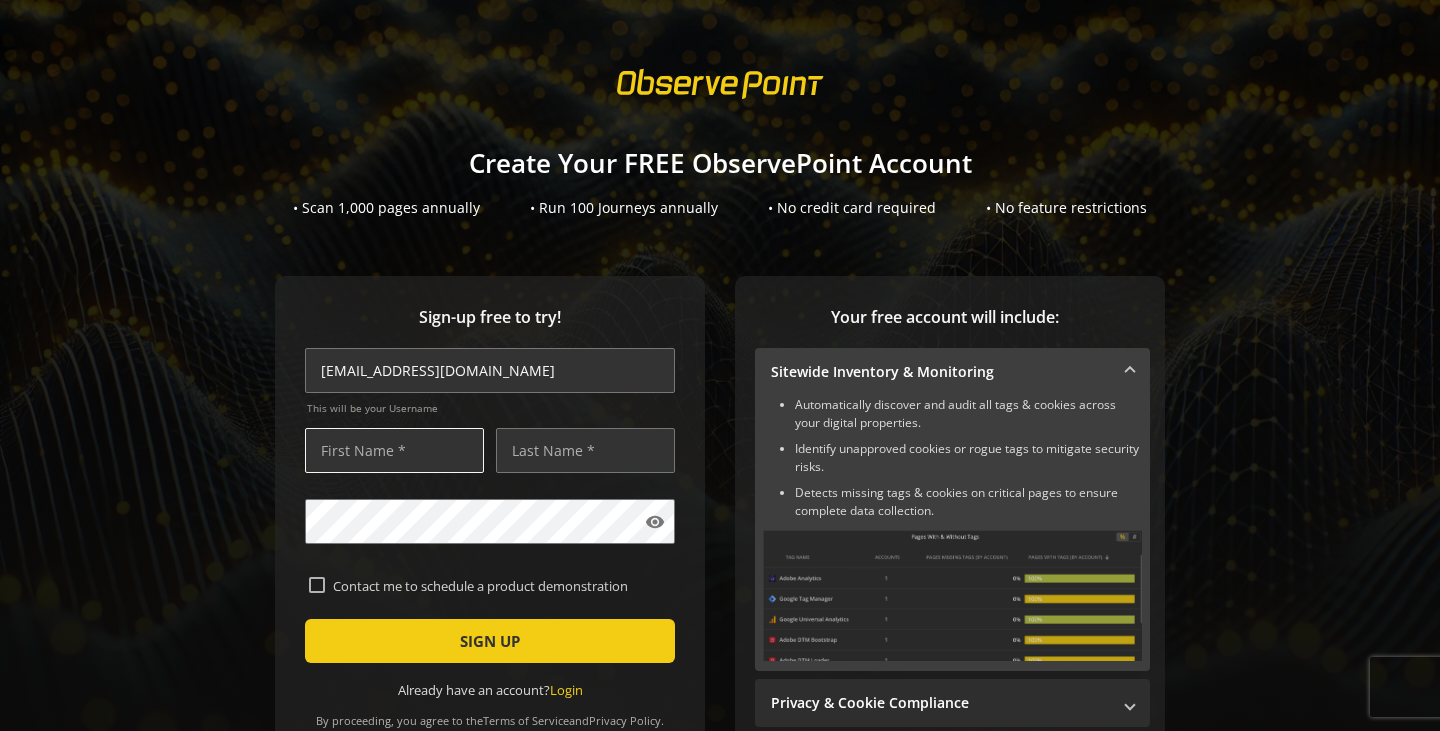 click at bounding box center (394, 450) 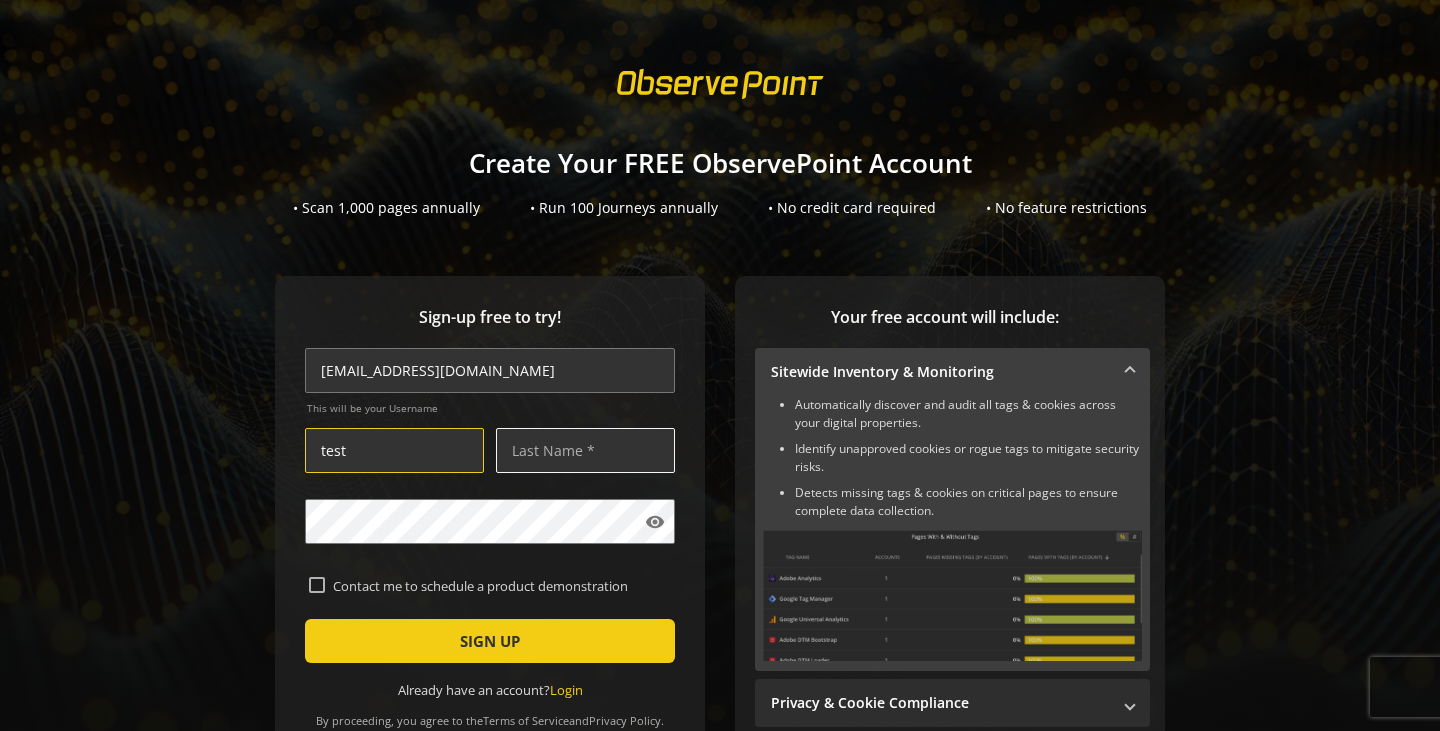 type on "test" 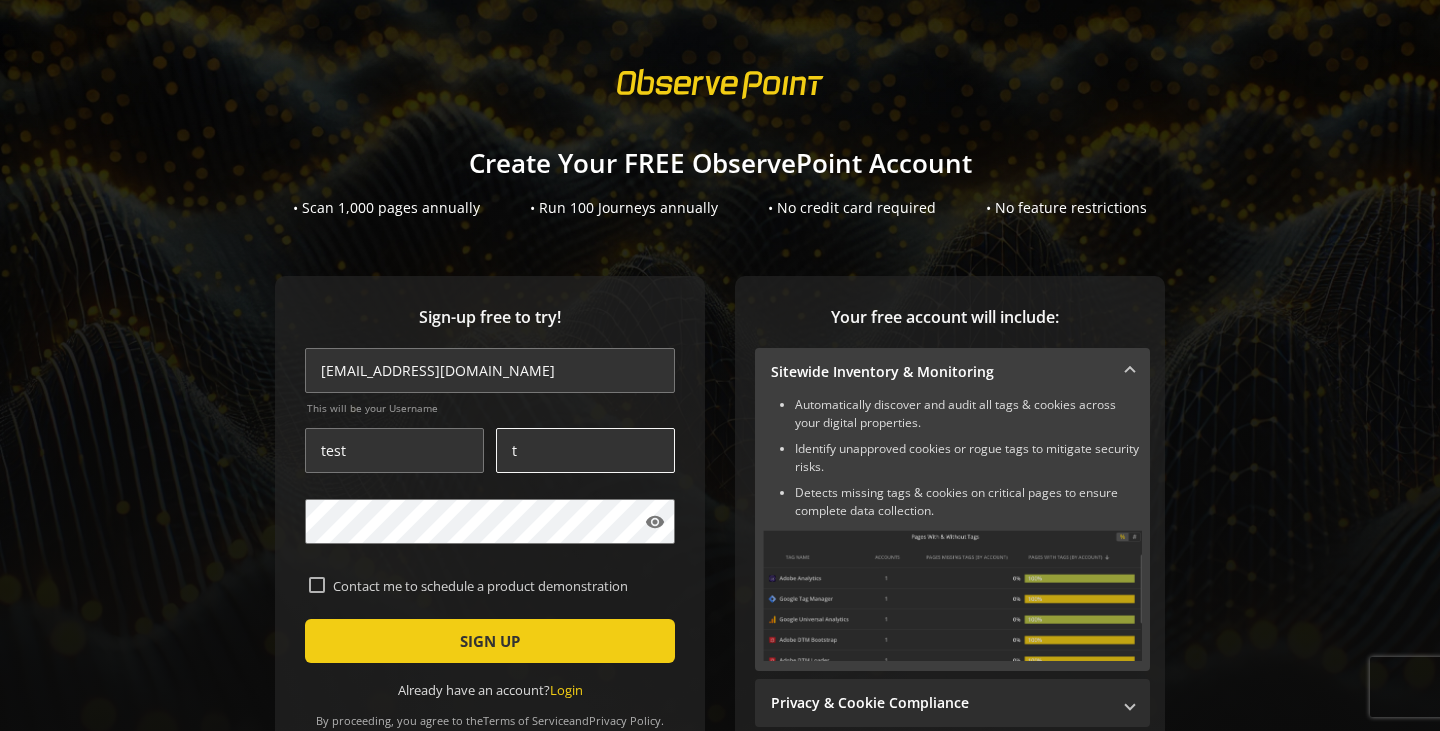 click on "t" at bounding box center [585, 450] 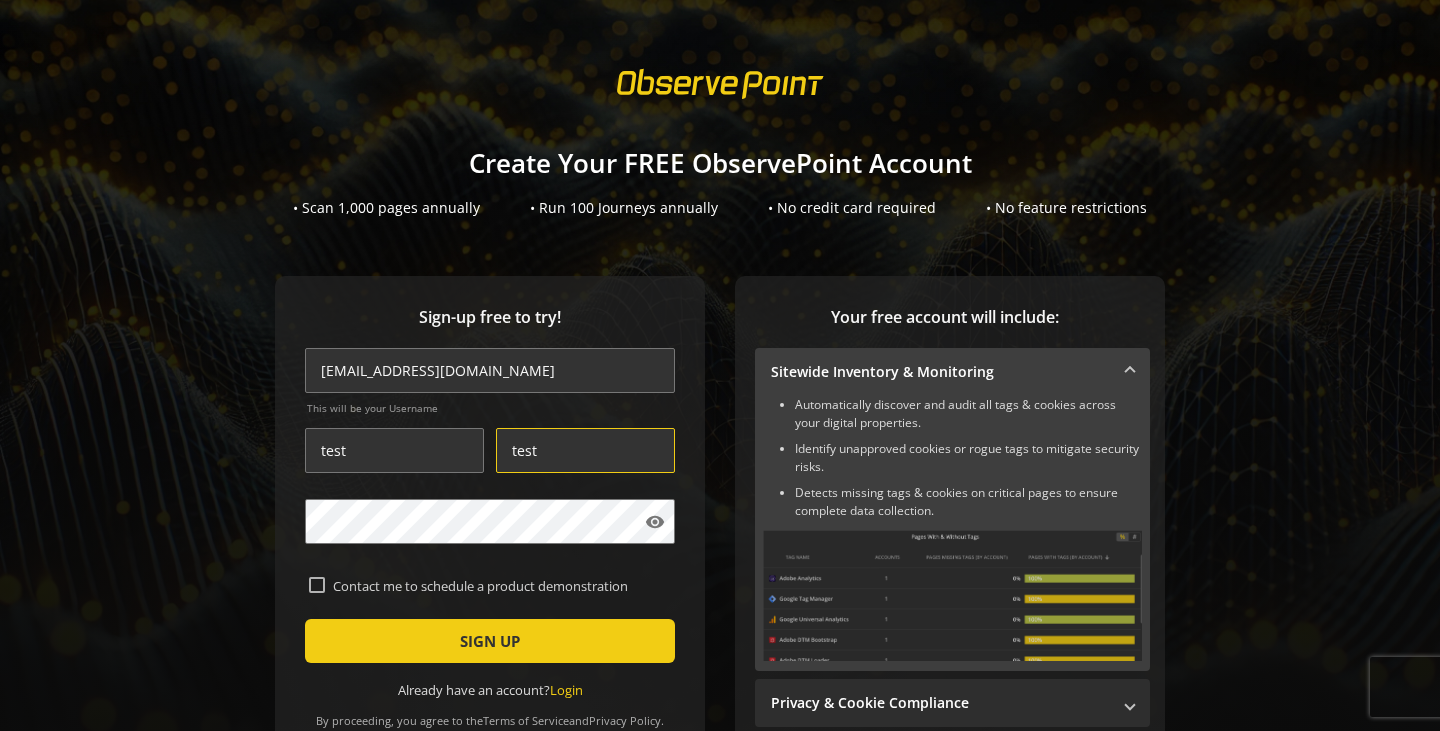 type on "test" 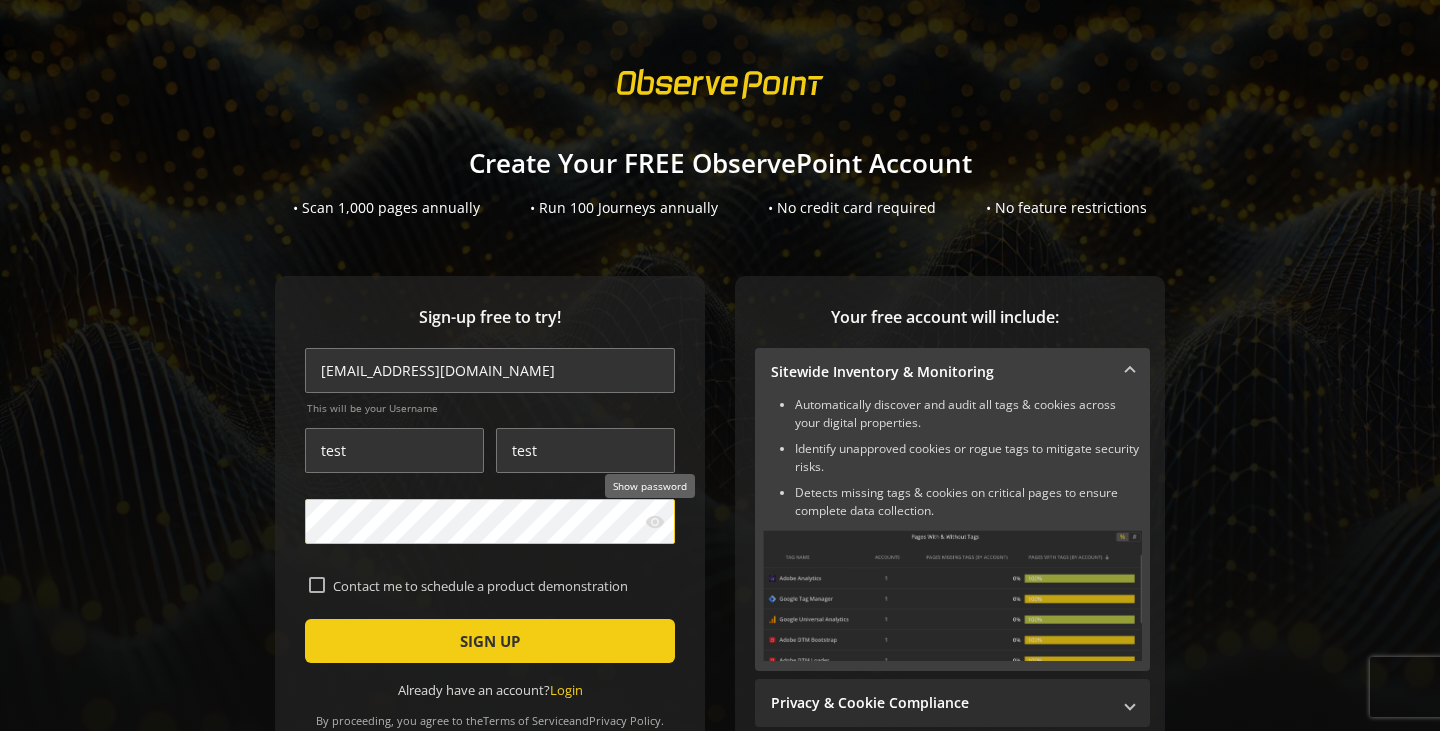 click on "visibility" at bounding box center (490, 521) 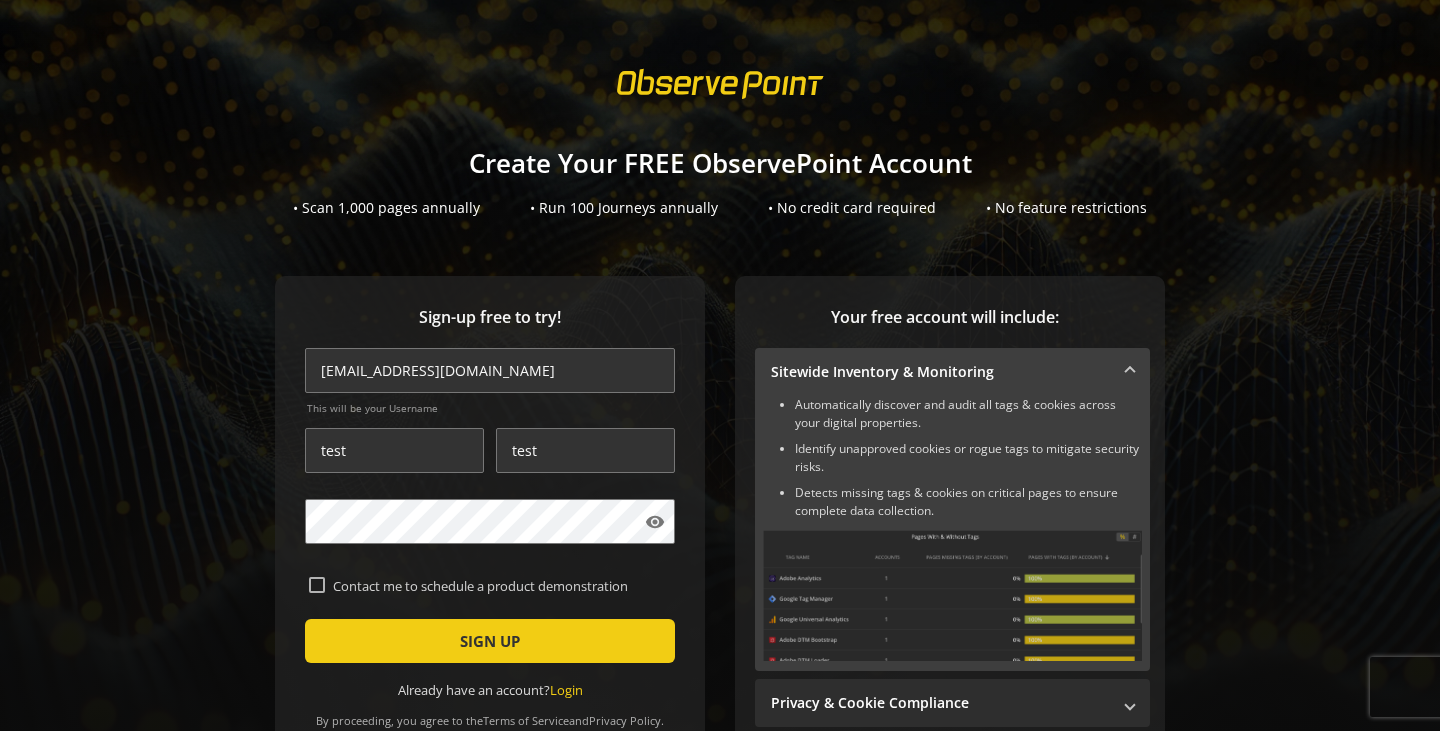 click on "Sign-up free to try! [EMAIL_ADDRESS][DOMAIN_NAME] This will be your Username test test visibility  Contact me to schedule a product demonstration   SIGN UP   Already have an account?  Login  By proceeding, you agree to the  Terms of Service  and  Privacy Policy ." 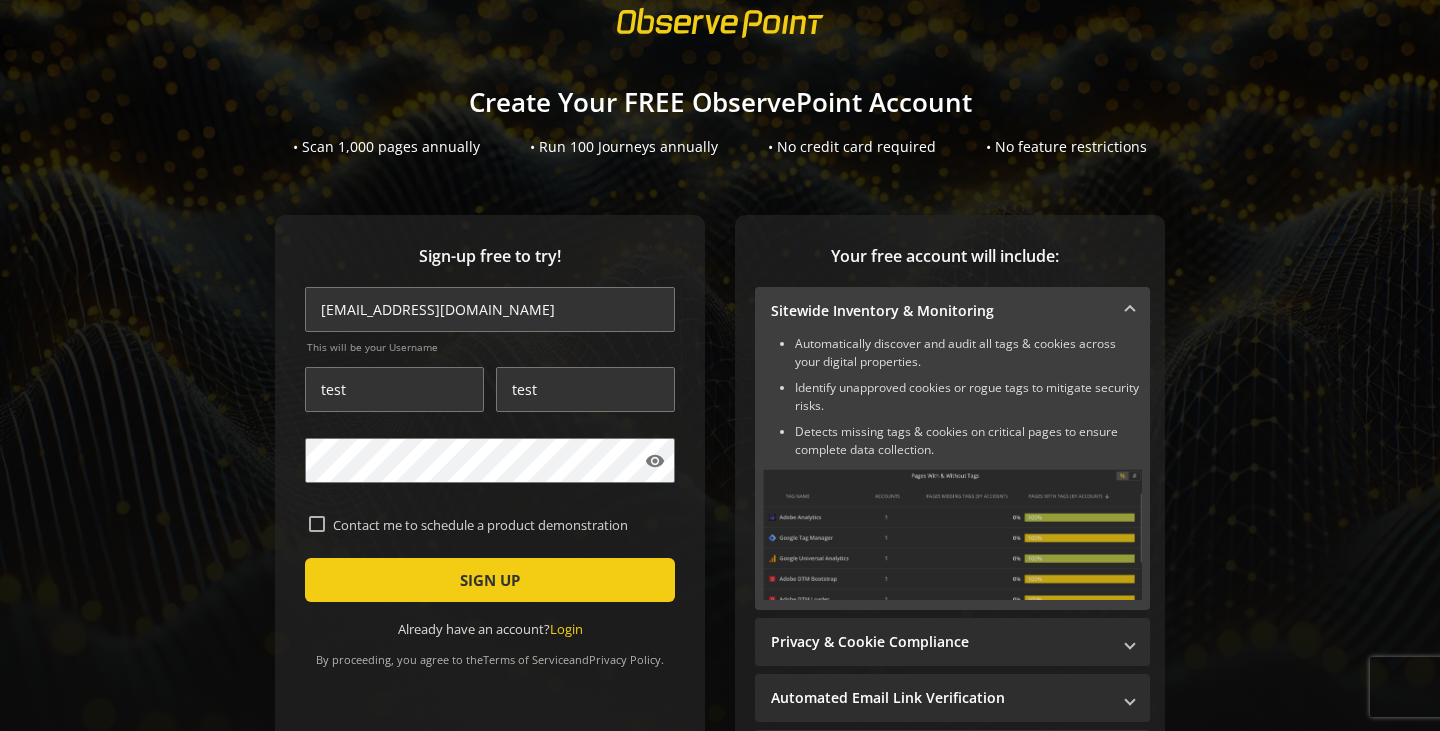 scroll, scrollTop: 100, scrollLeft: 0, axis: vertical 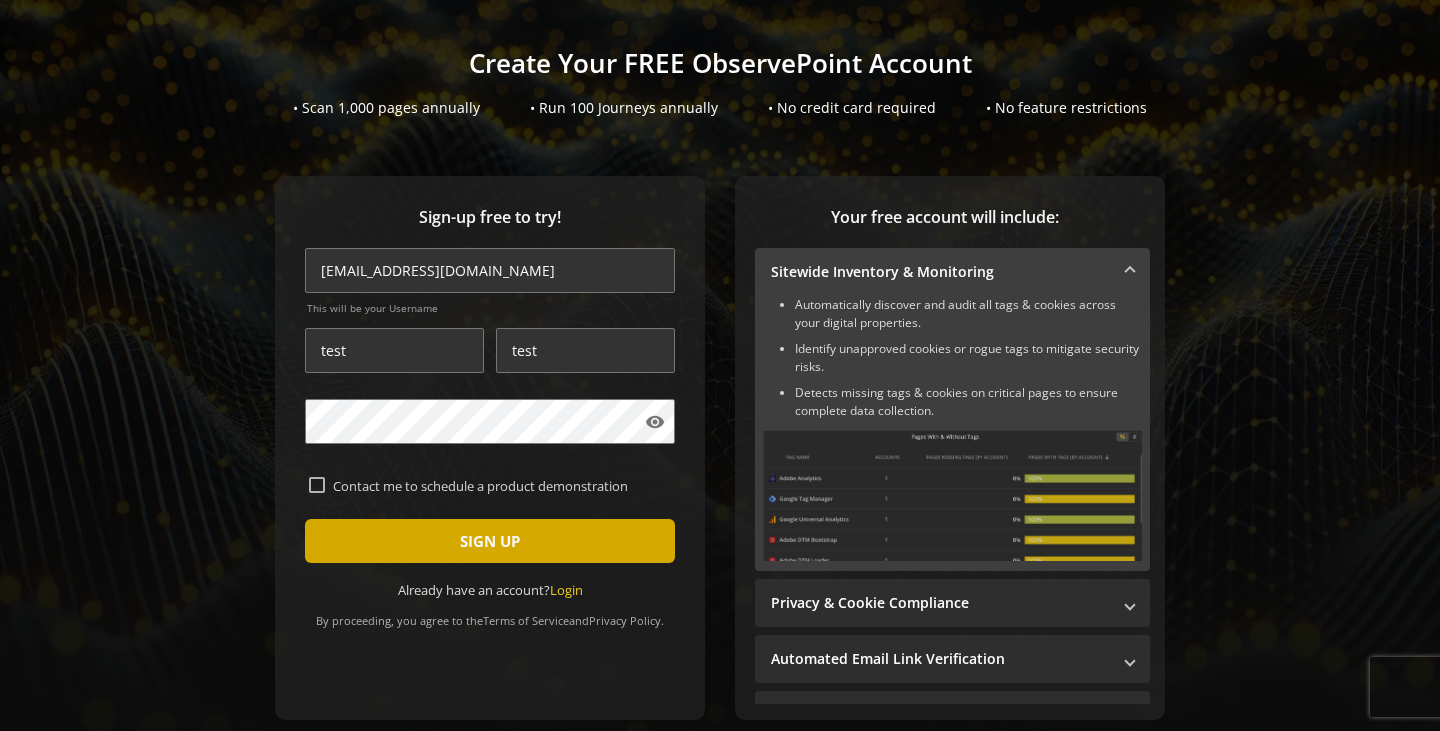 click at bounding box center (490, 541) 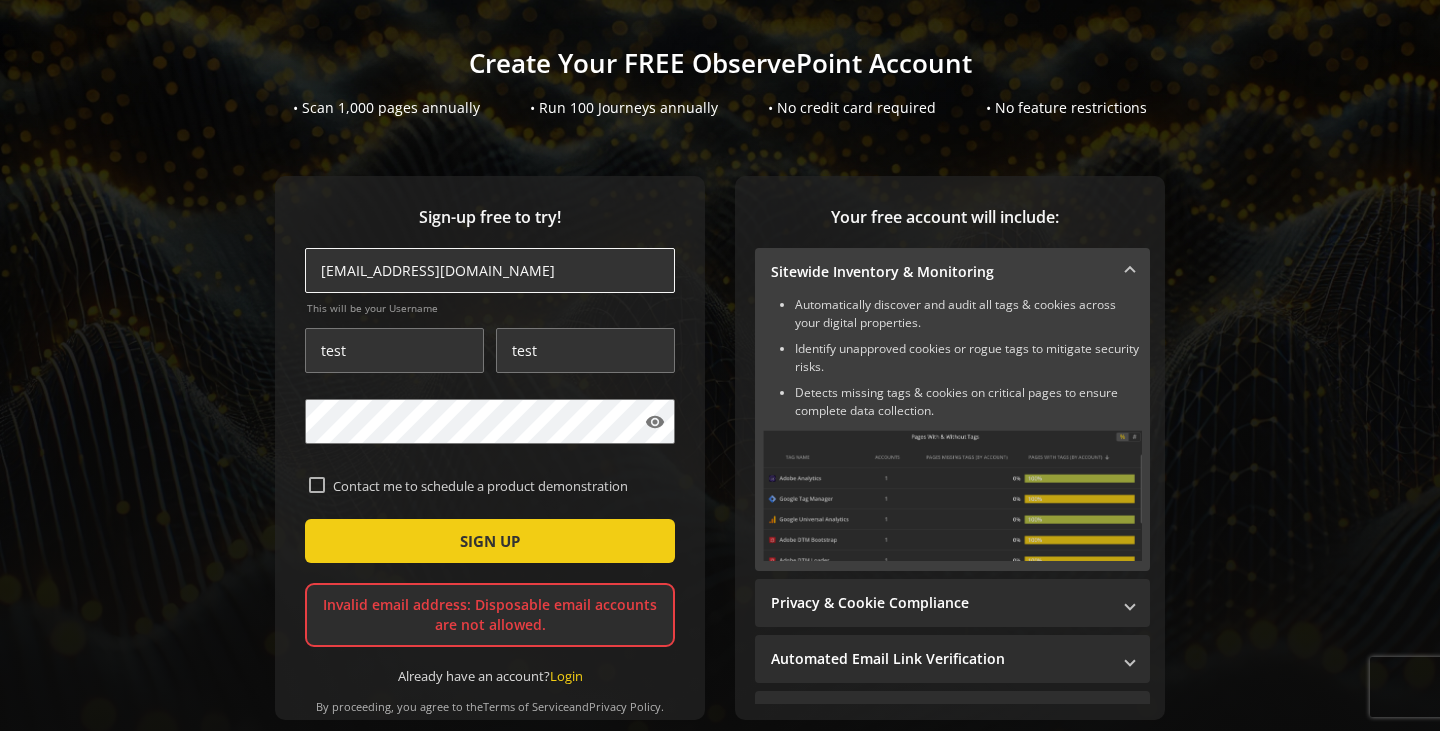 click on "[EMAIL_ADDRESS][DOMAIN_NAME]" at bounding box center [490, 270] 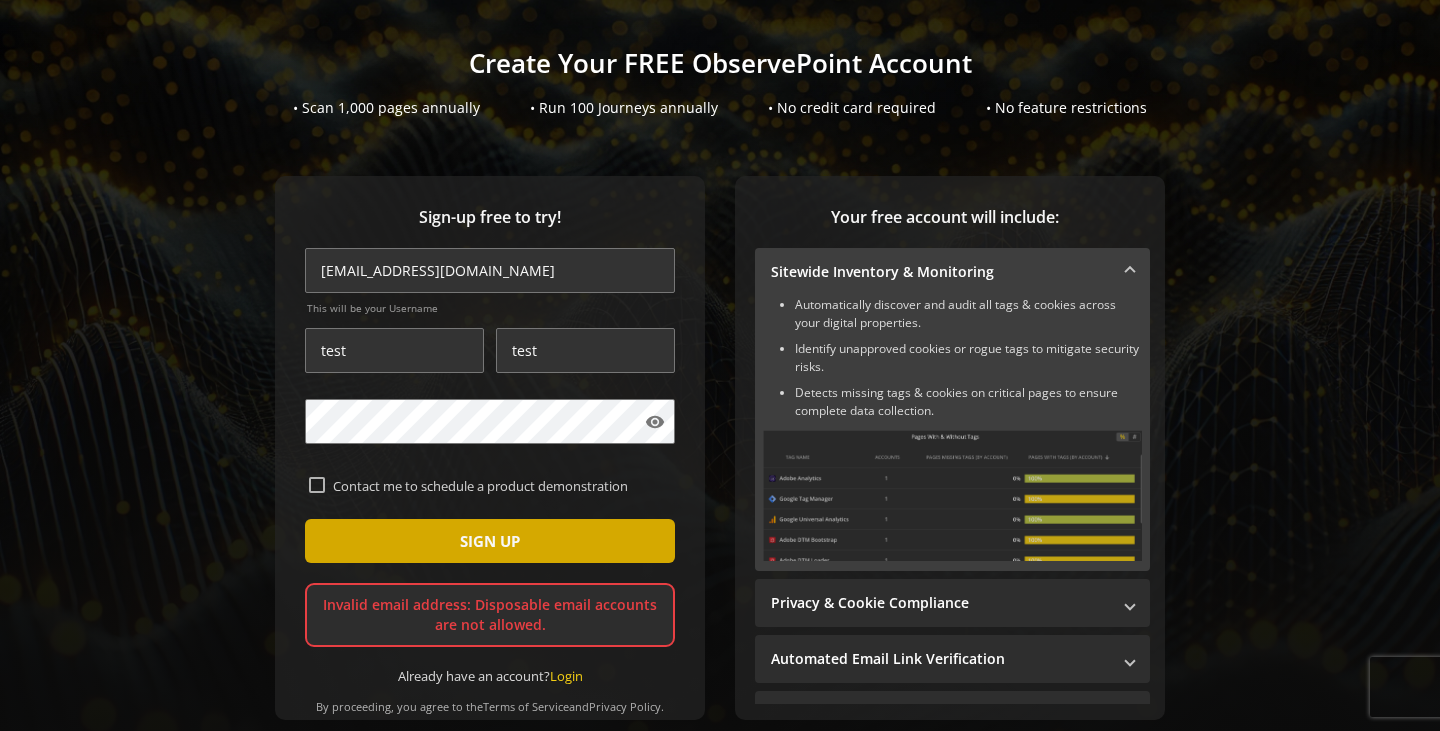 click on "SIGN UP" at bounding box center [490, 541] 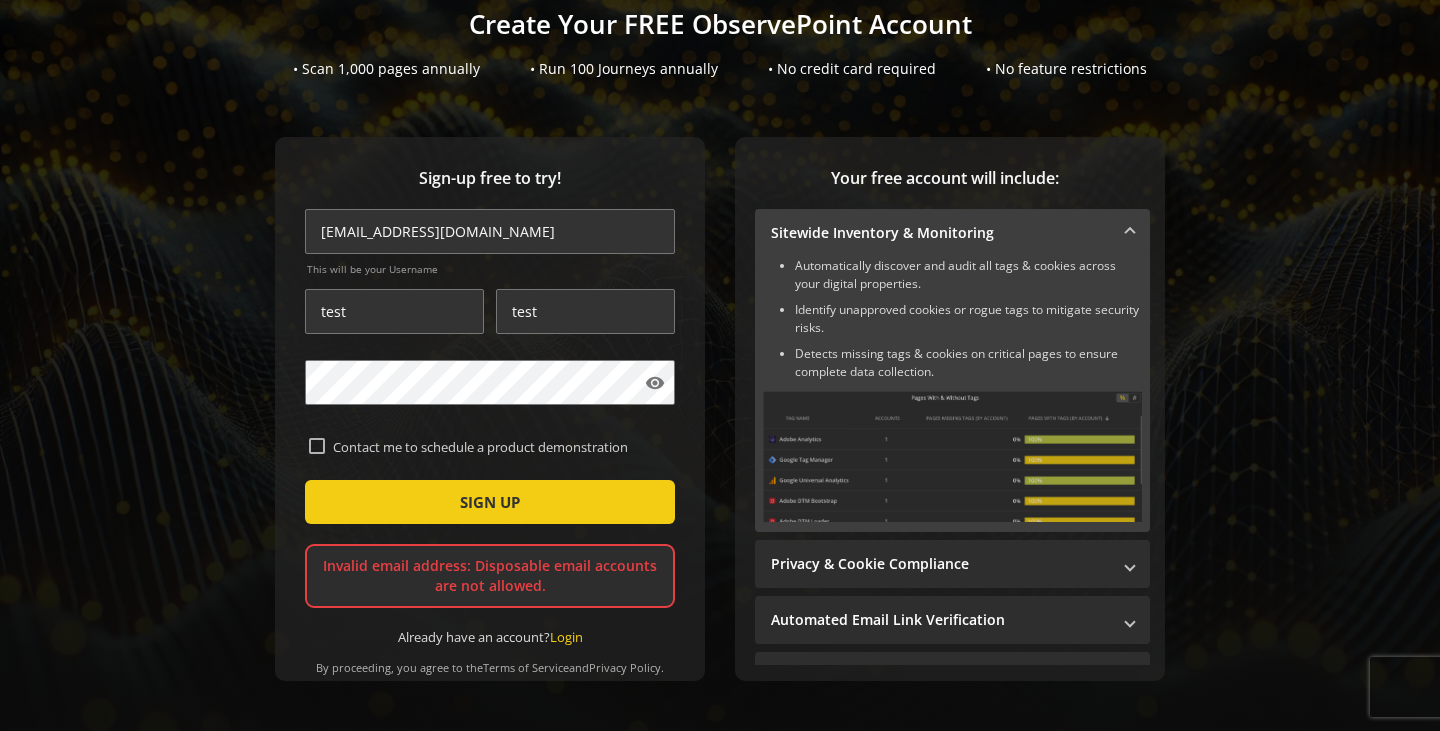 scroll, scrollTop: 102, scrollLeft: 0, axis: vertical 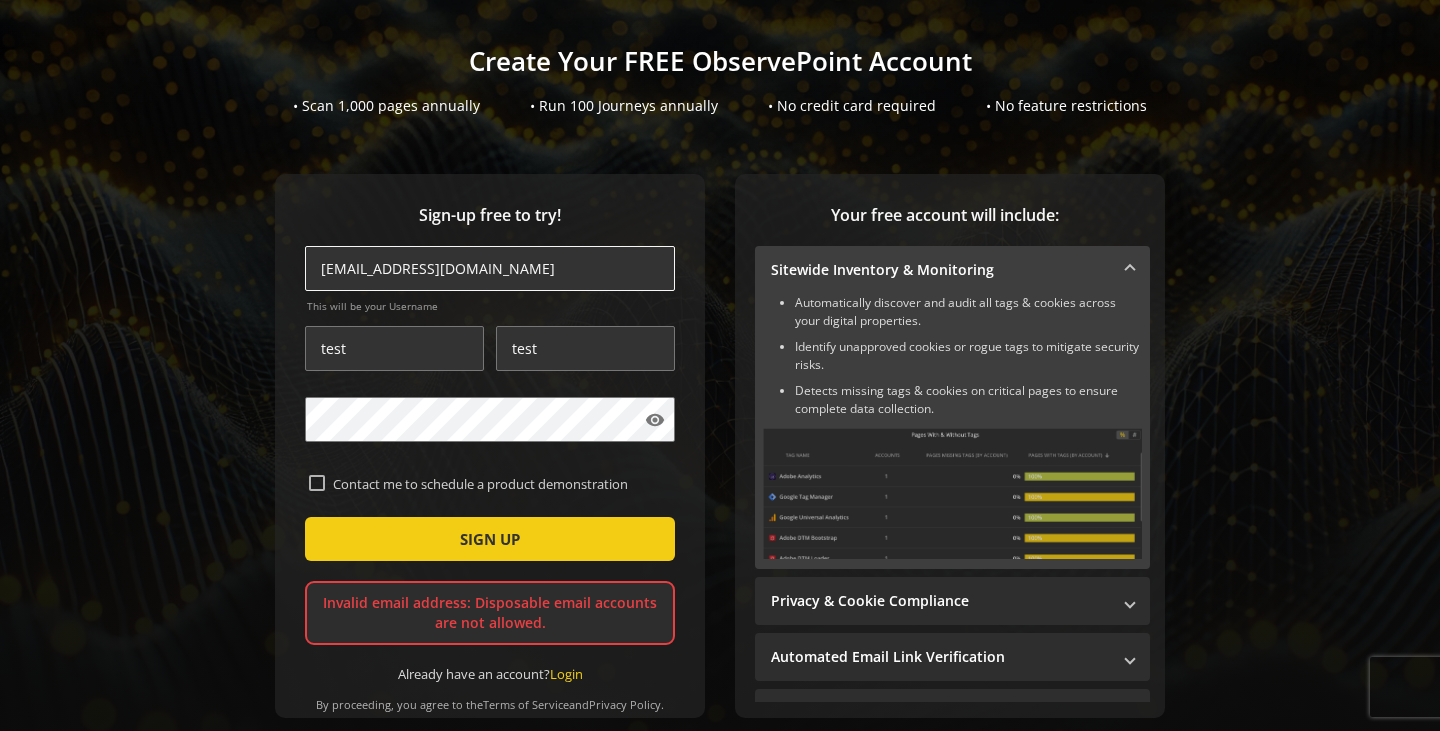 click on "[EMAIL_ADDRESS][DOMAIN_NAME]" at bounding box center [490, 268] 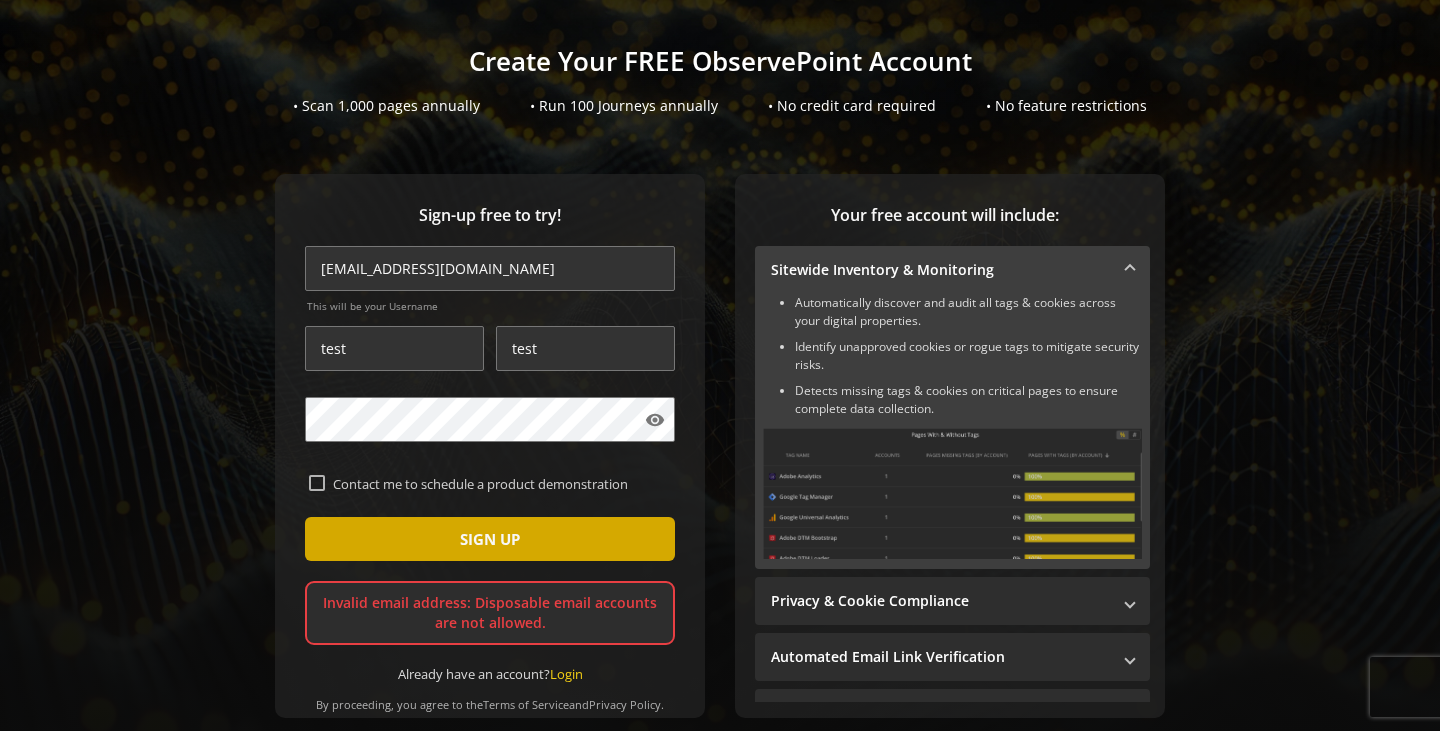 click on "SIGN UP" at bounding box center [490, 539] 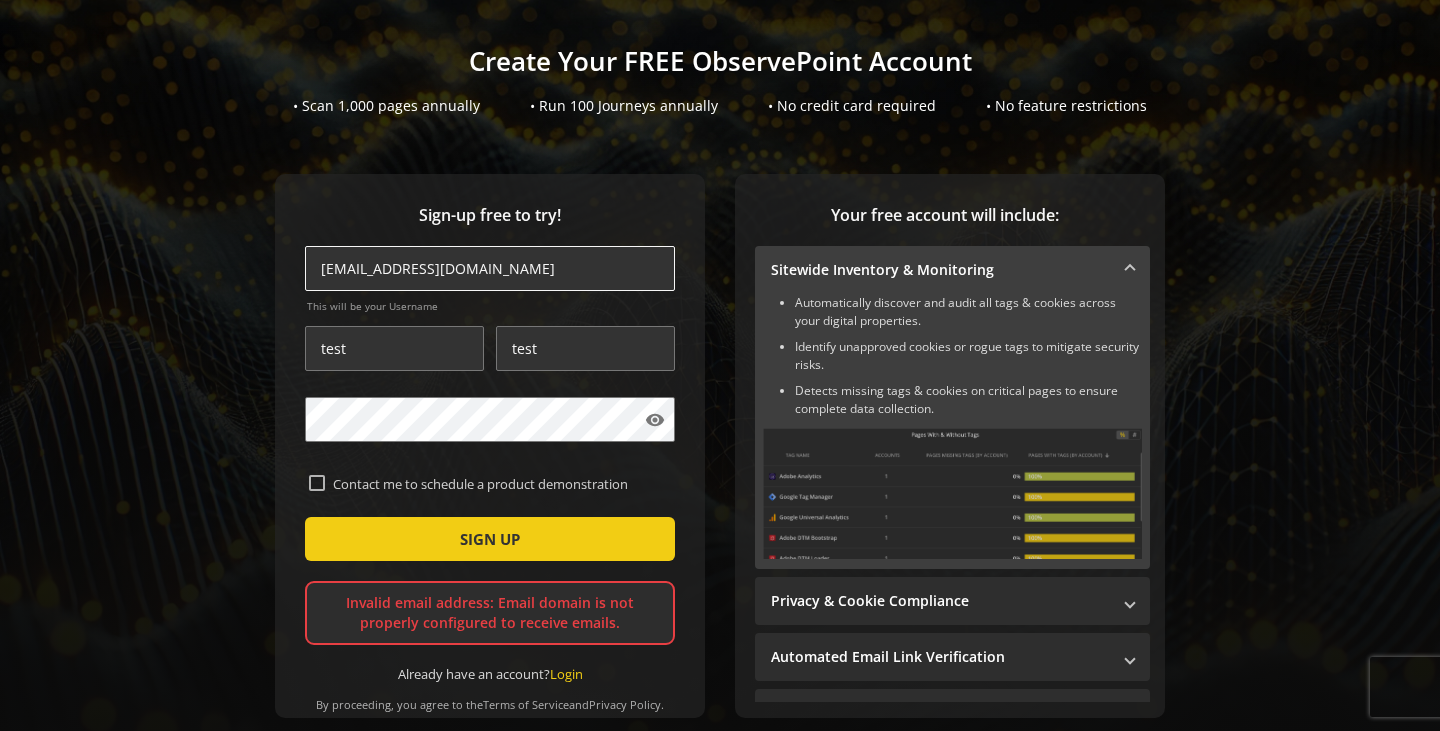 click on "[EMAIL_ADDRESS][DOMAIN_NAME]" at bounding box center [490, 268] 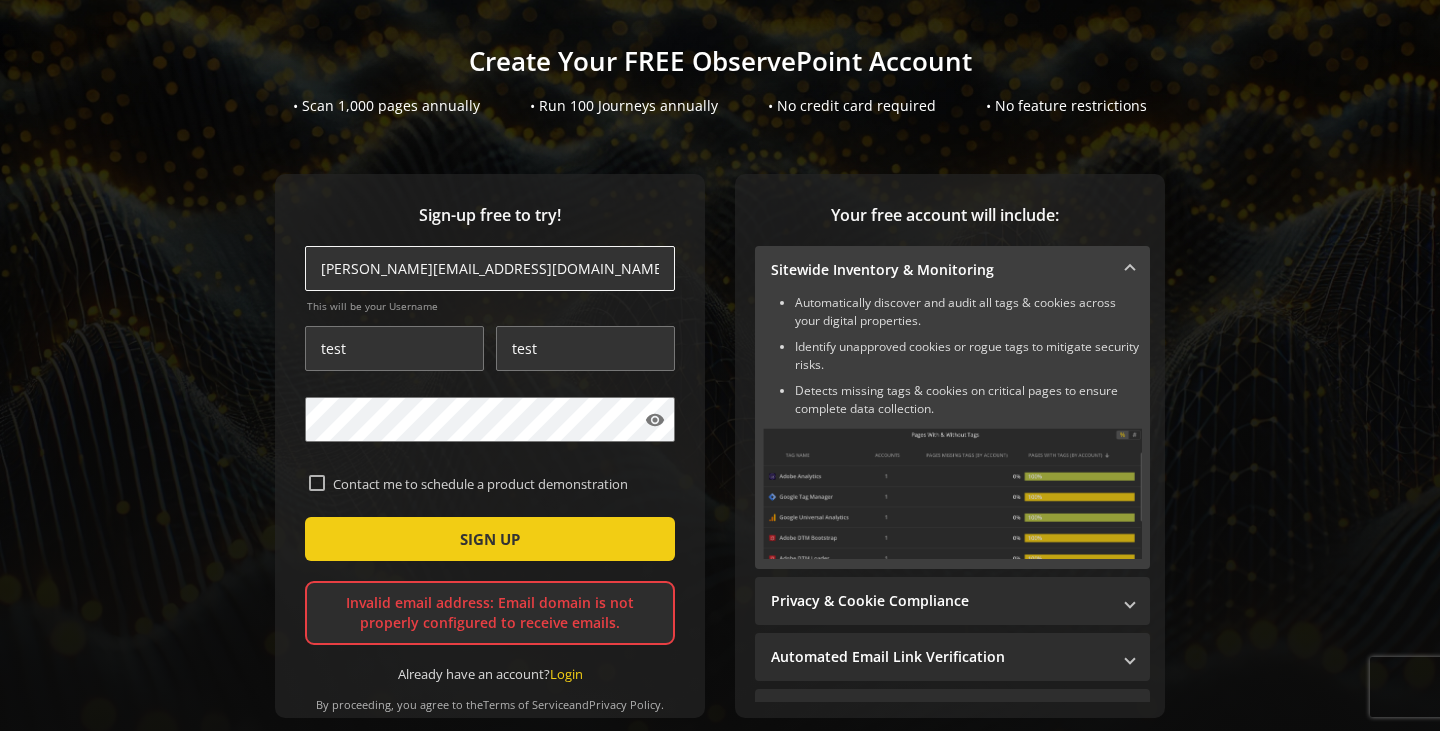 type on "[PERSON_NAME][EMAIL_ADDRESS][DOMAIN_NAME]" 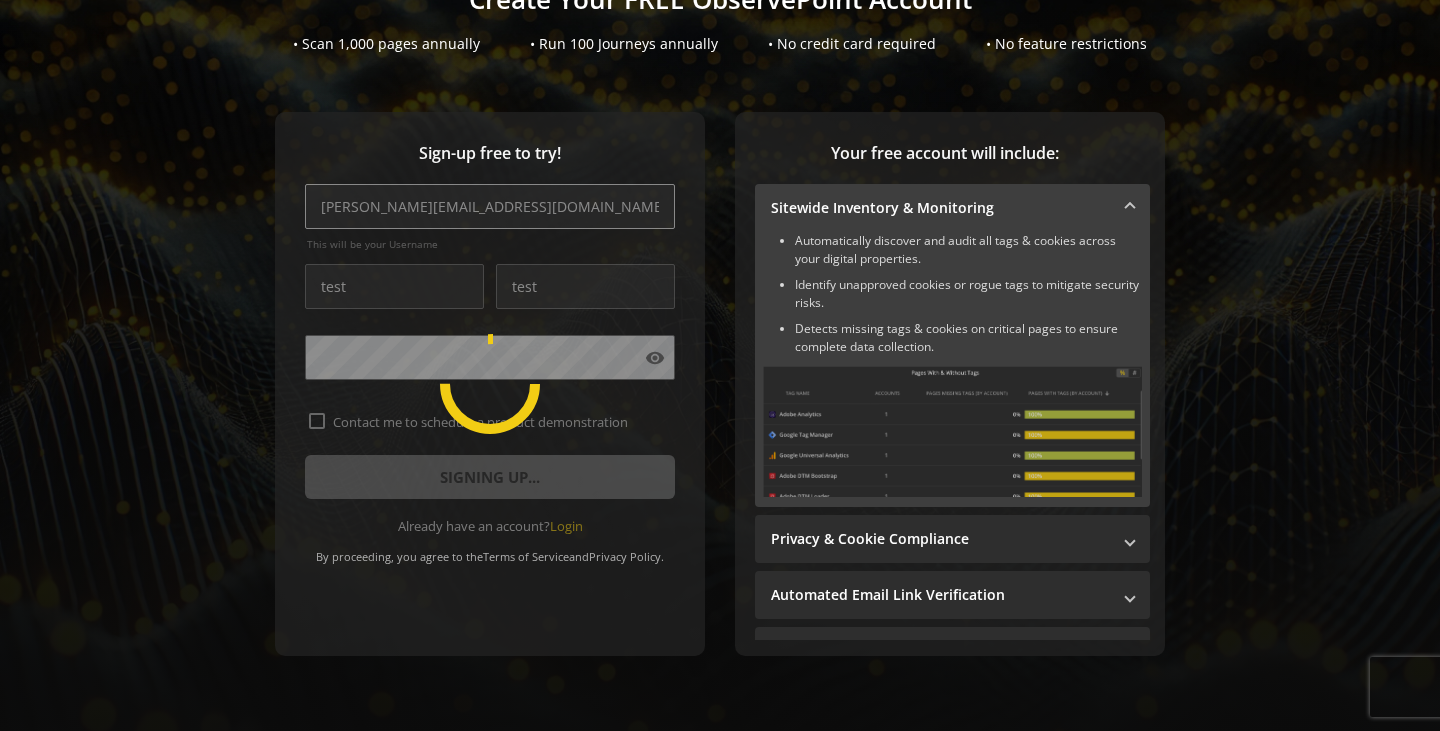 scroll, scrollTop: 202, scrollLeft: 0, axis: vertical 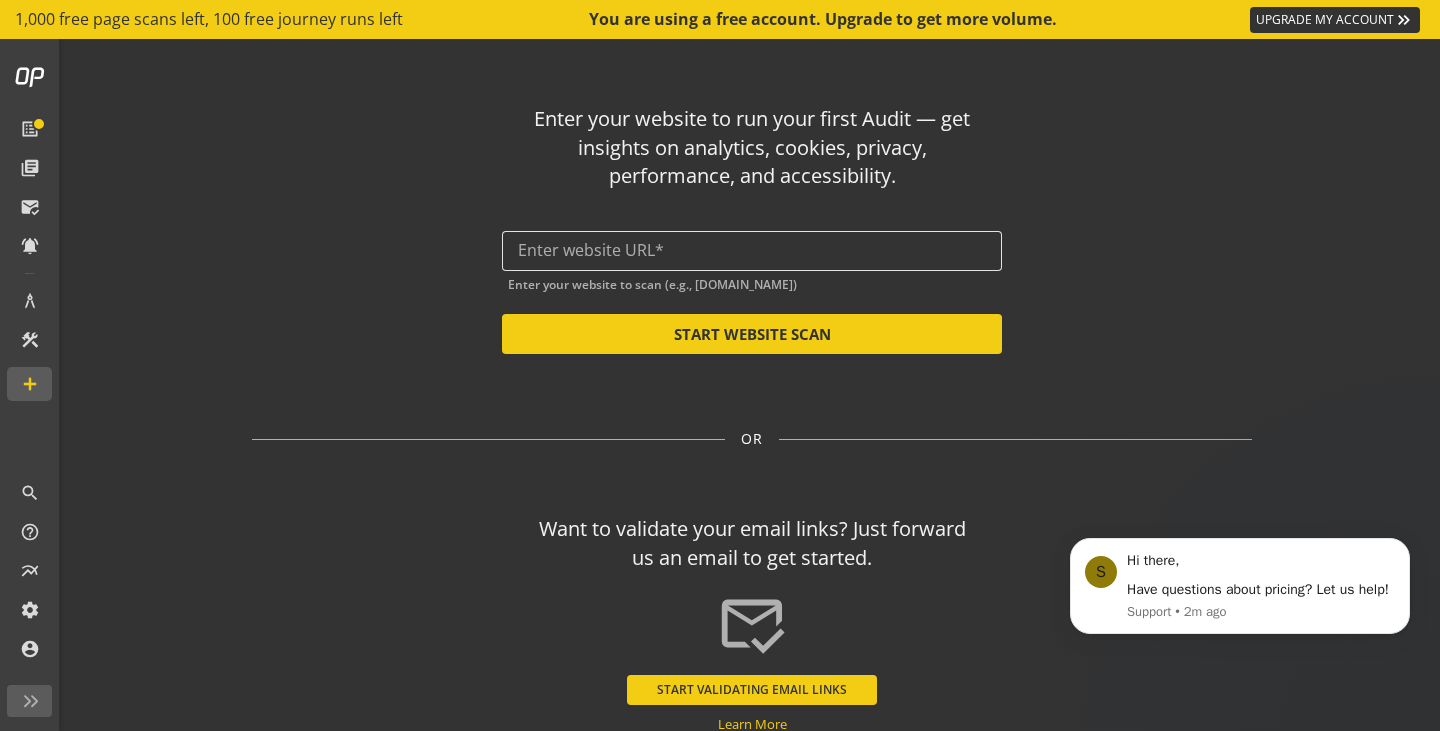 click at bounding box center [752, 250] 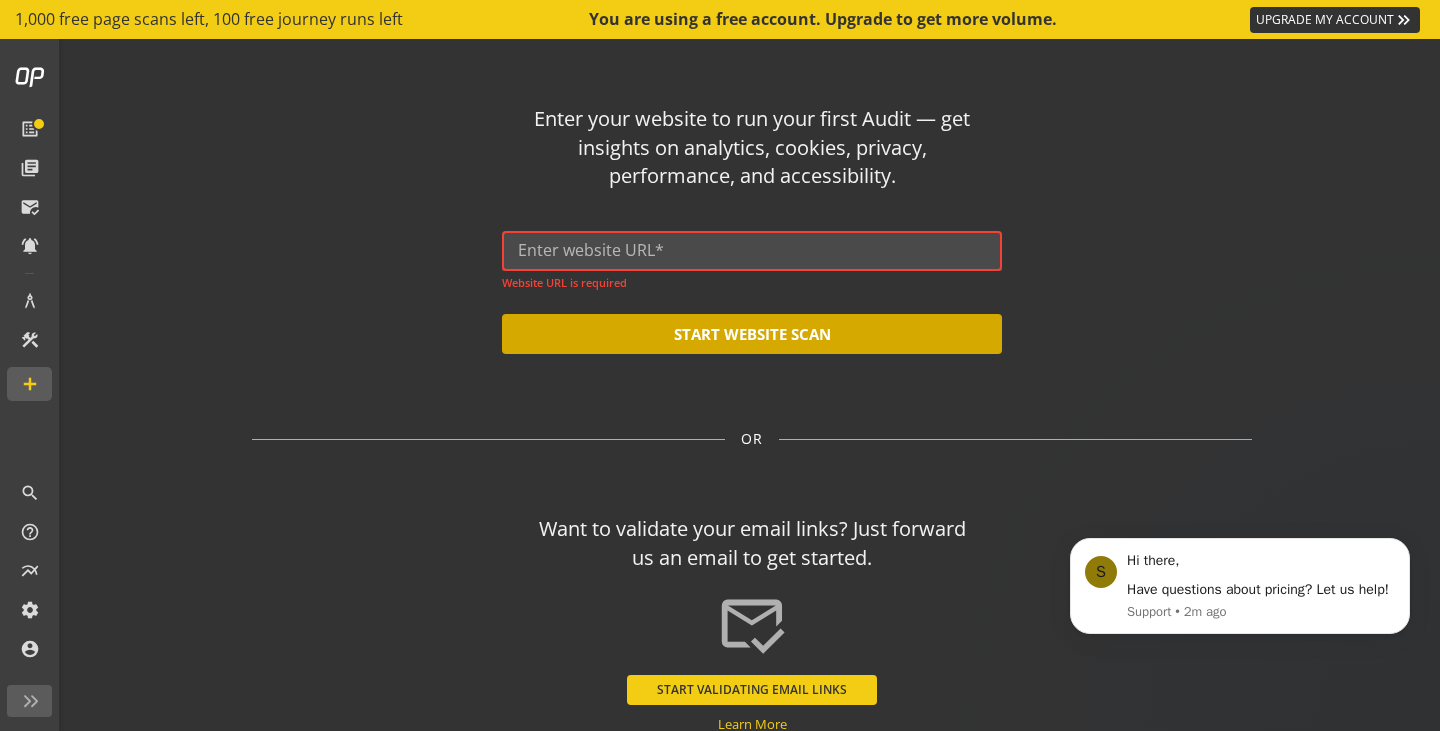 paste on "[URL][DOMAIN_NAME]" 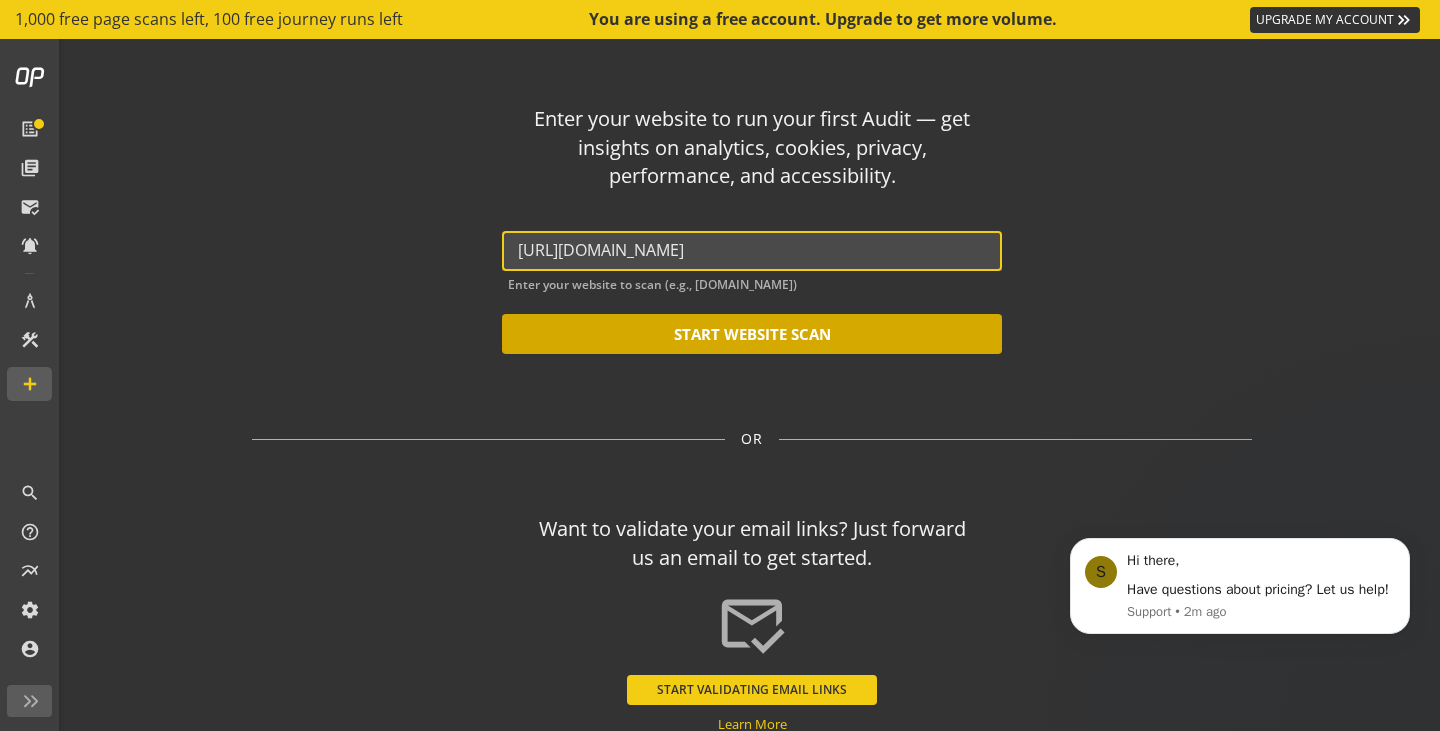 type on "[URL][DOMAIN_NAME]" 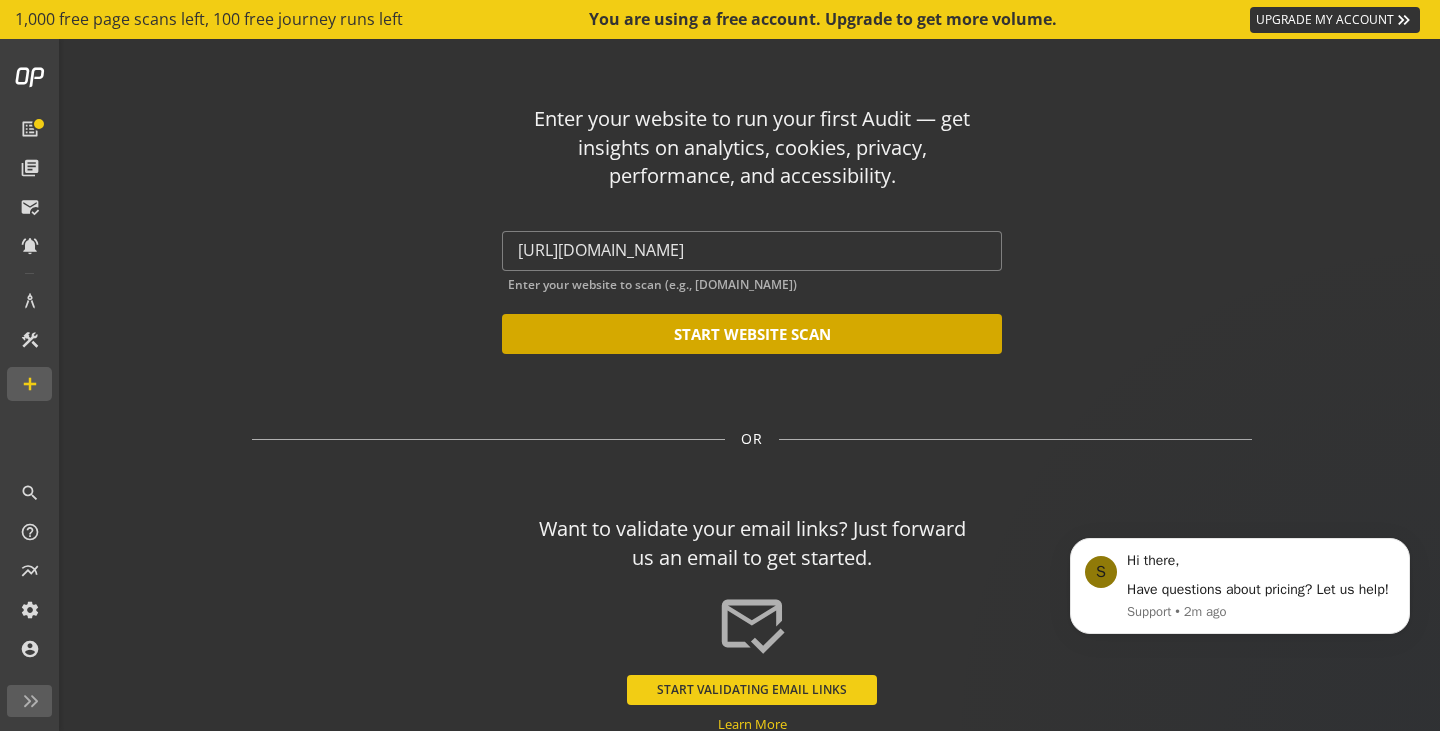 click on "START WEBSITE SCAN" 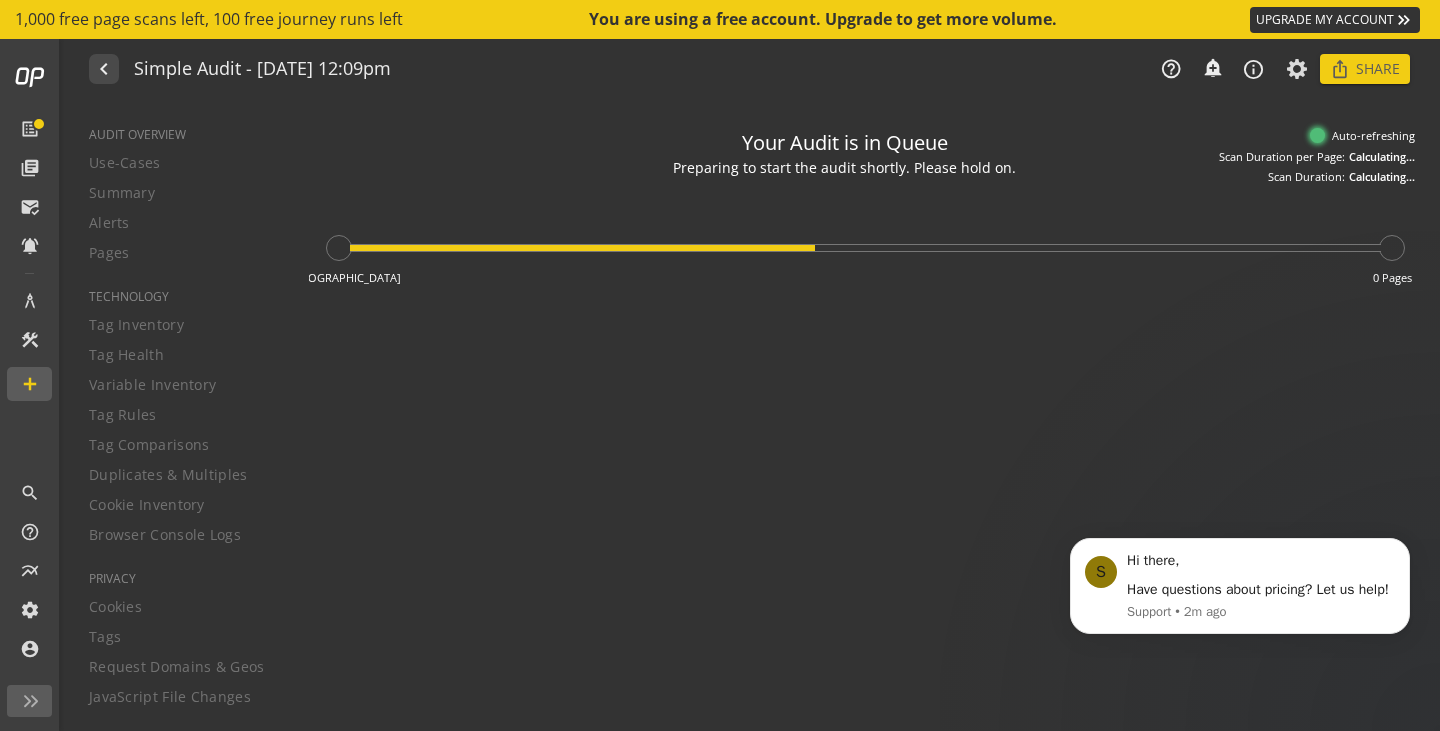 type on "Notes can include:
-a description of what this audit is validating
-changes in audit settings
-discoveries in the report of outstanding rule failures or items needing remediation" 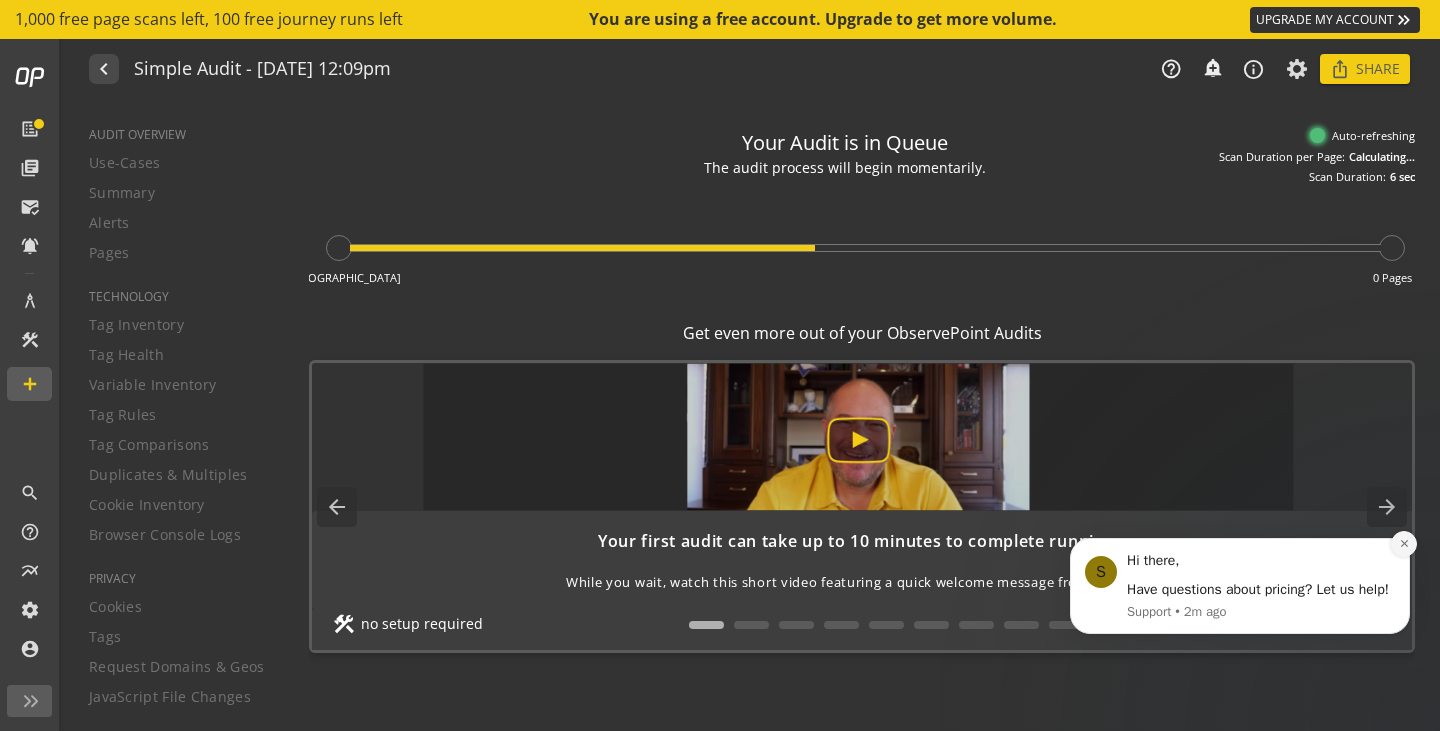 click 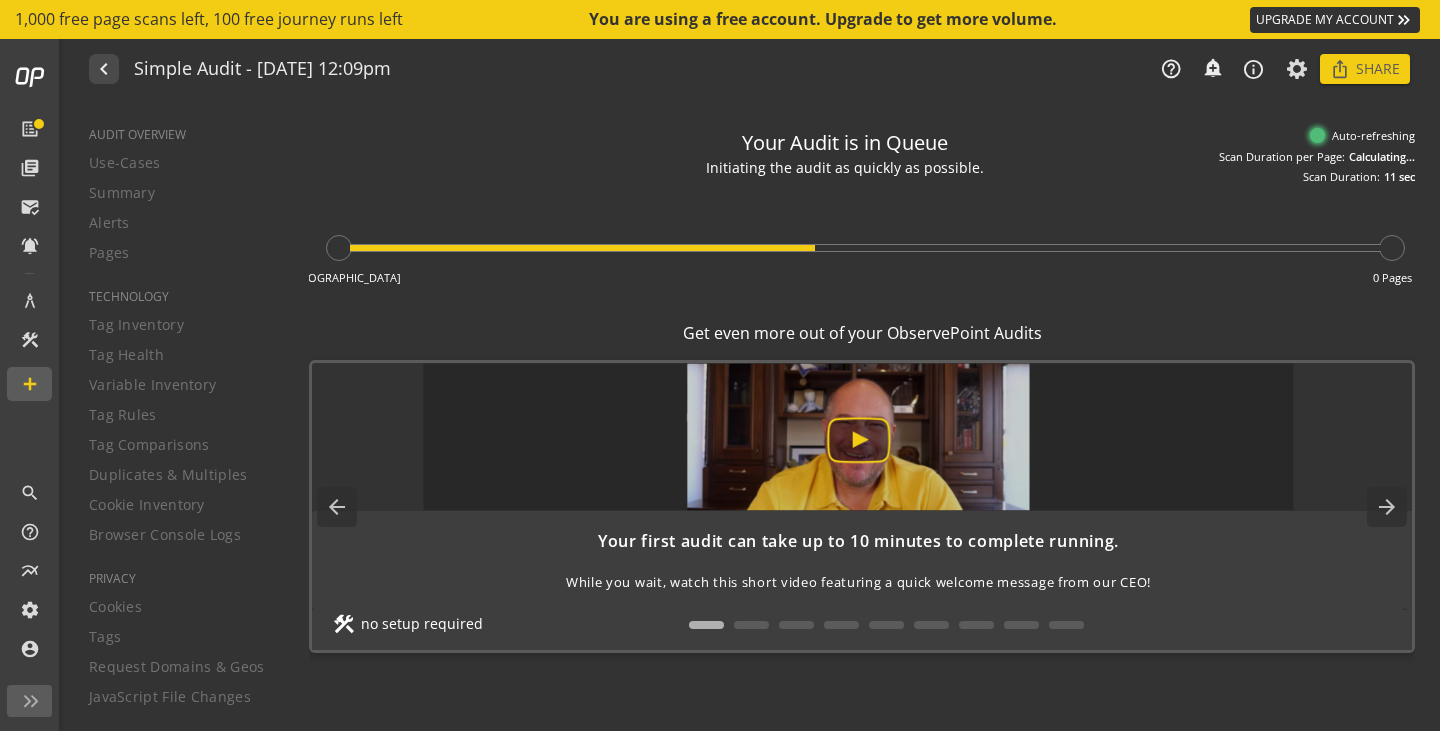 click 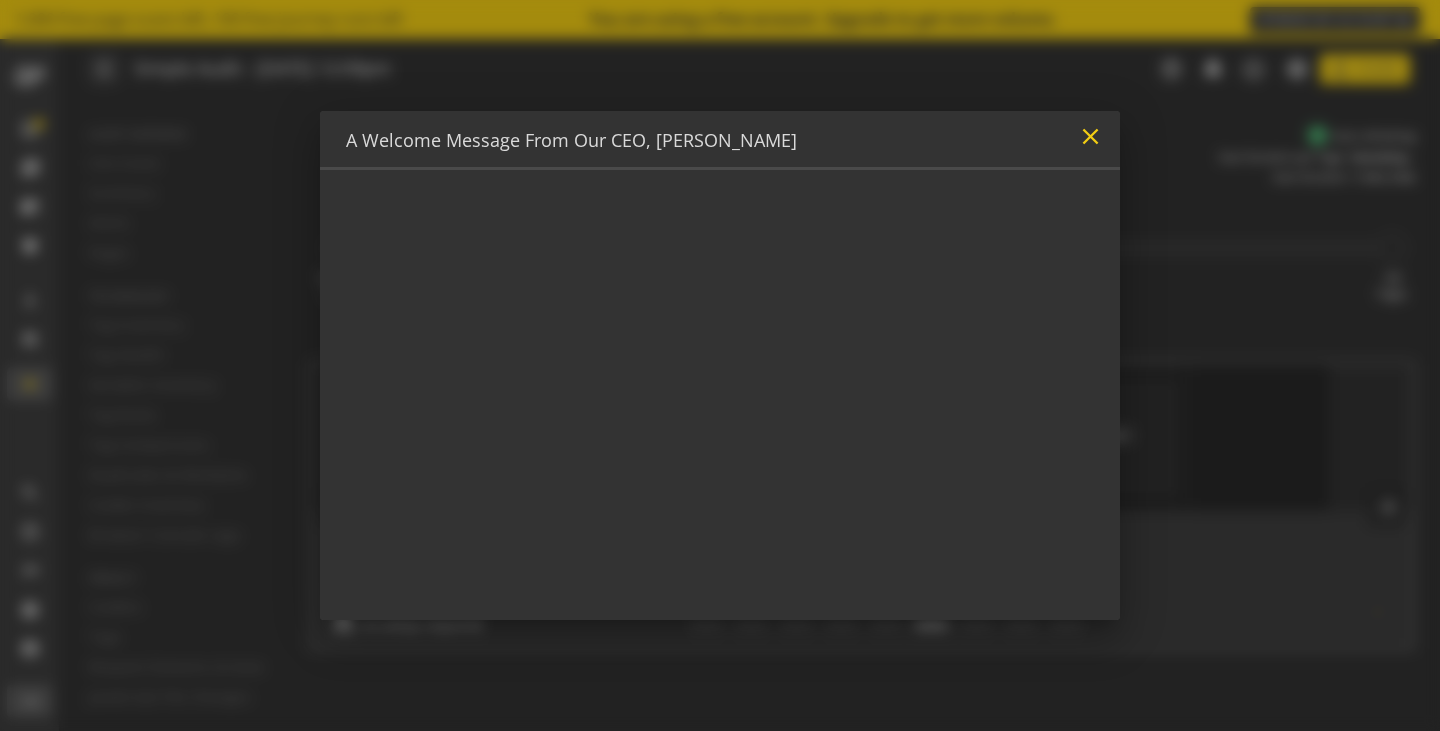 click on "close" at bounding box center [1090, 136] 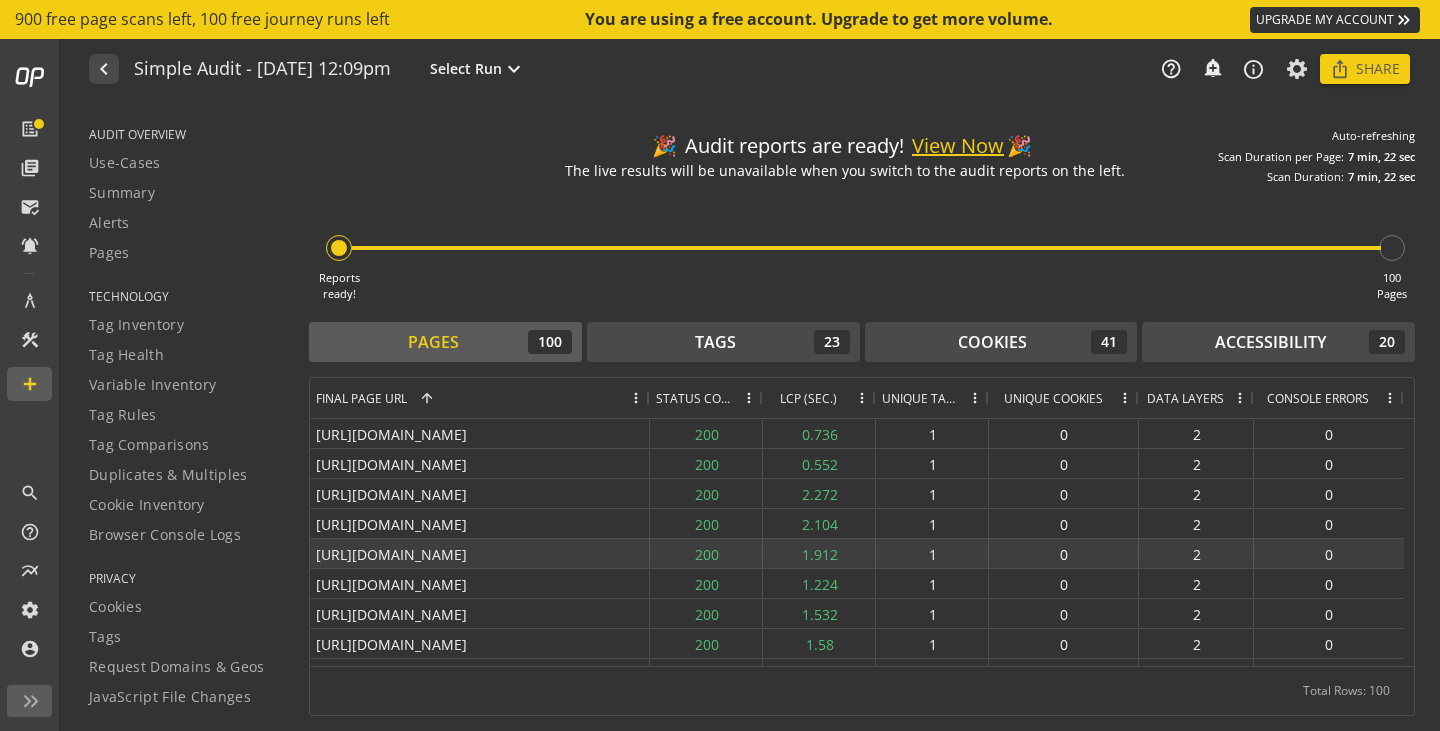 scroll, scrollTop: 69, scrollLeft: 0, axis: vertical 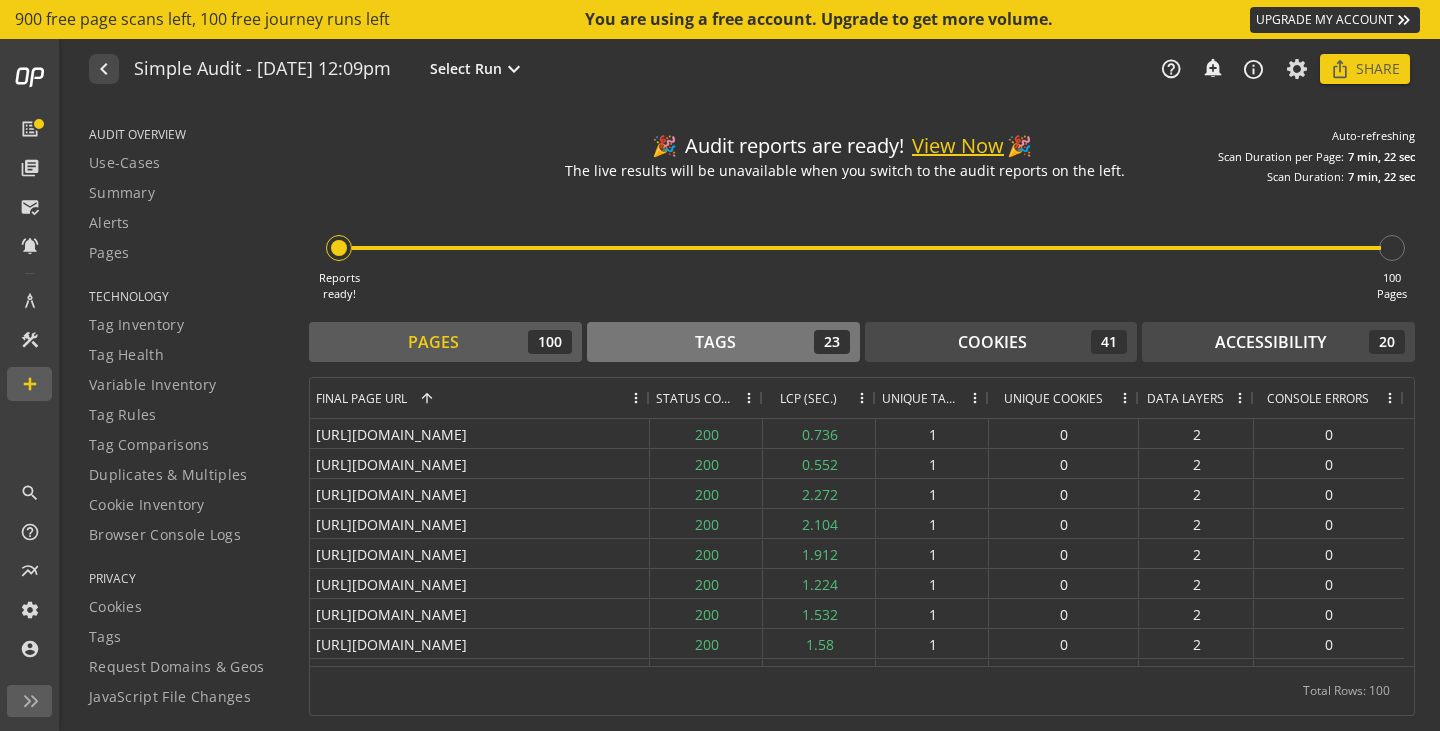 click on "Tags  23" 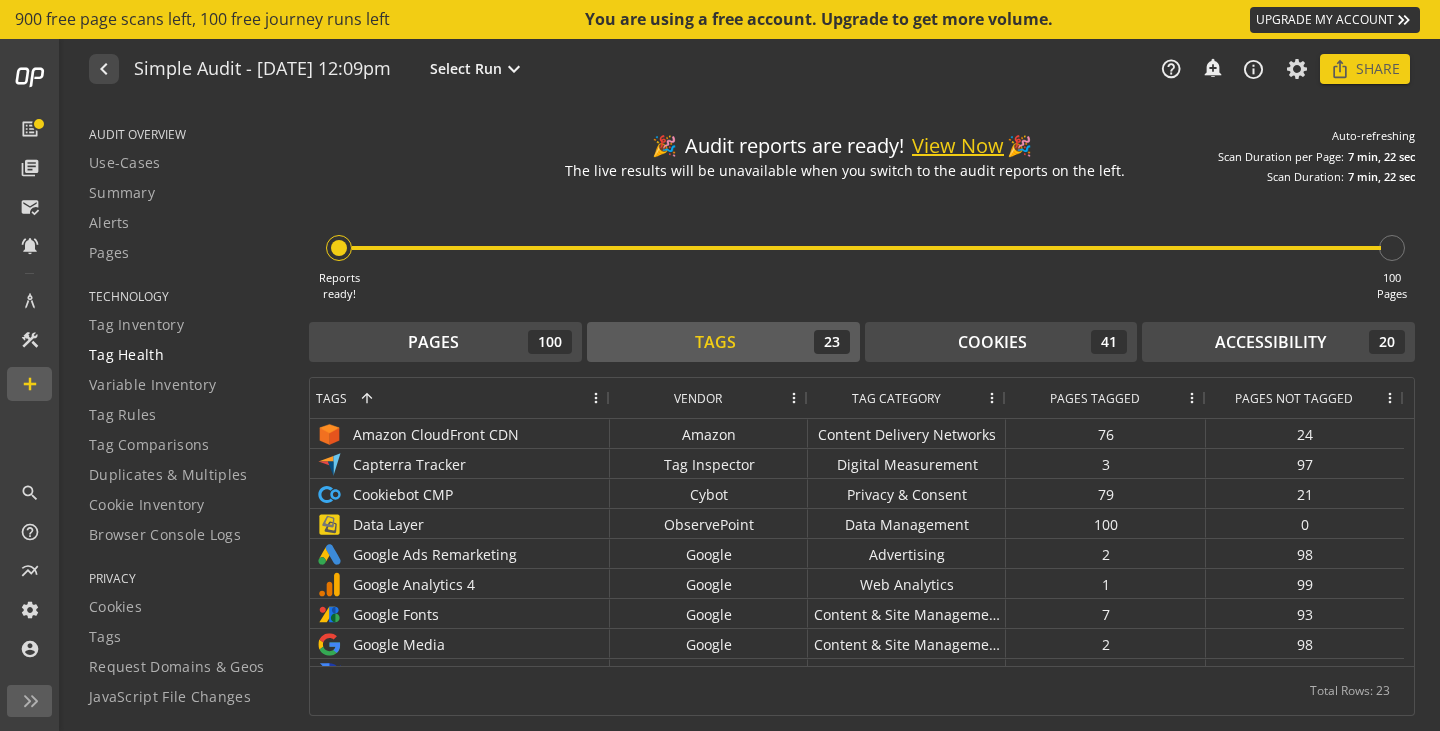 click on "Tag Health" 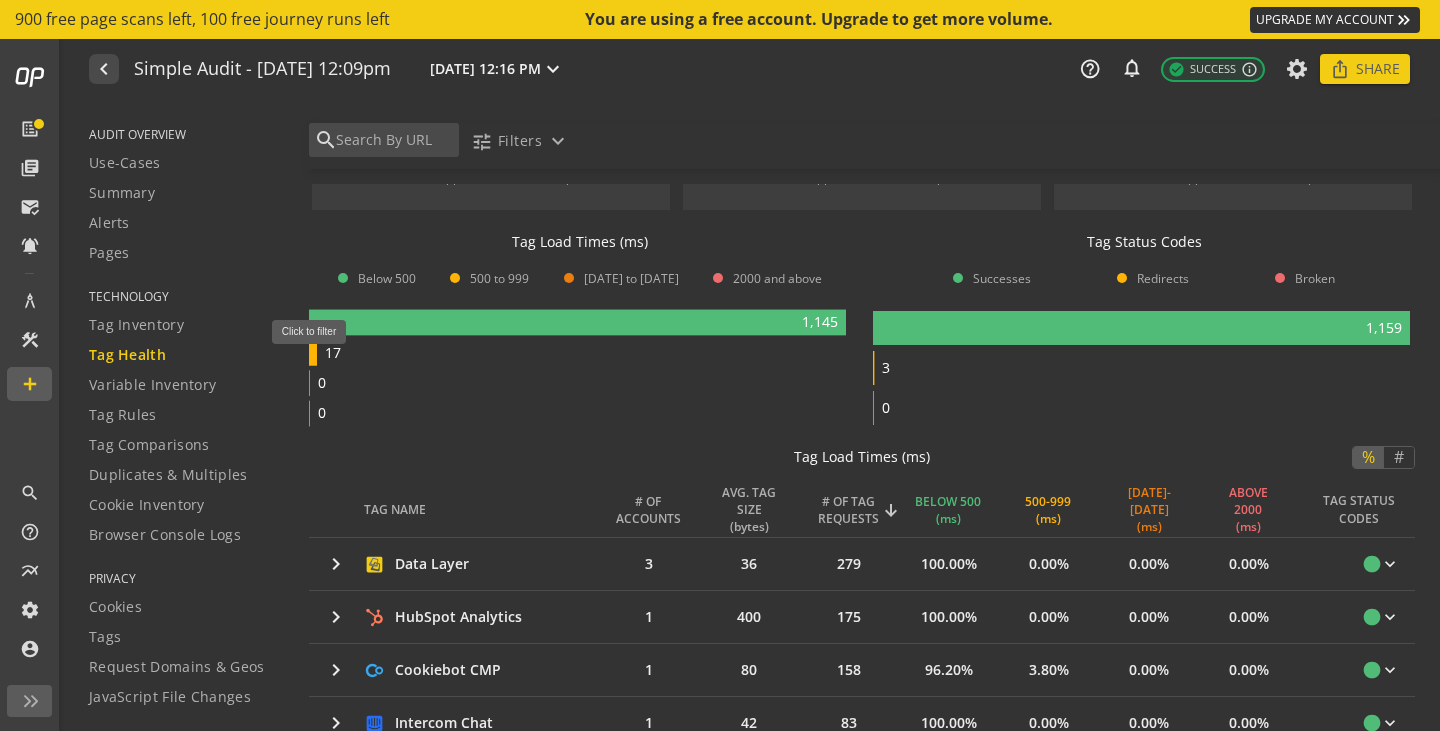 click 